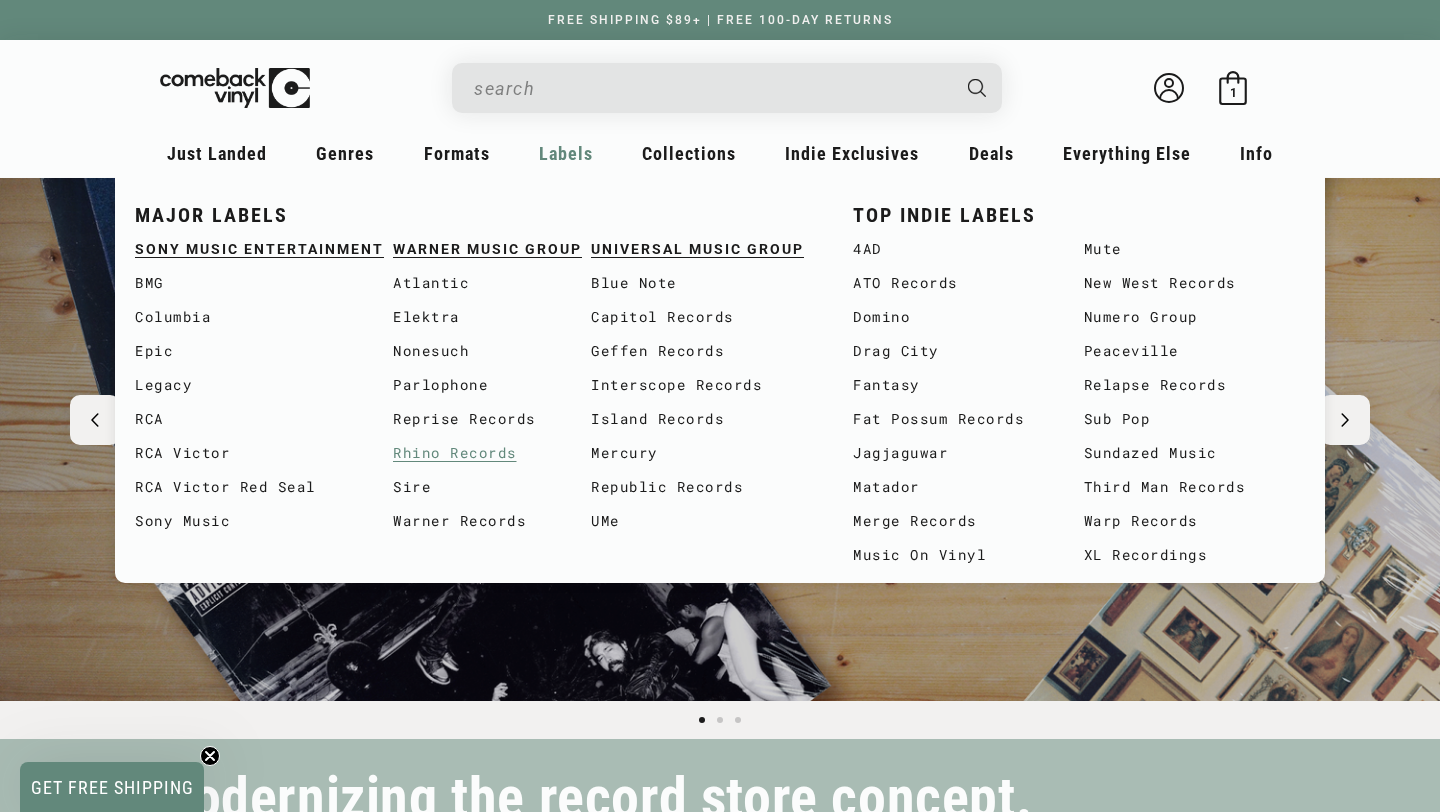scroll, scrollTop: 110, scrollLeft: 0, axis: vertical 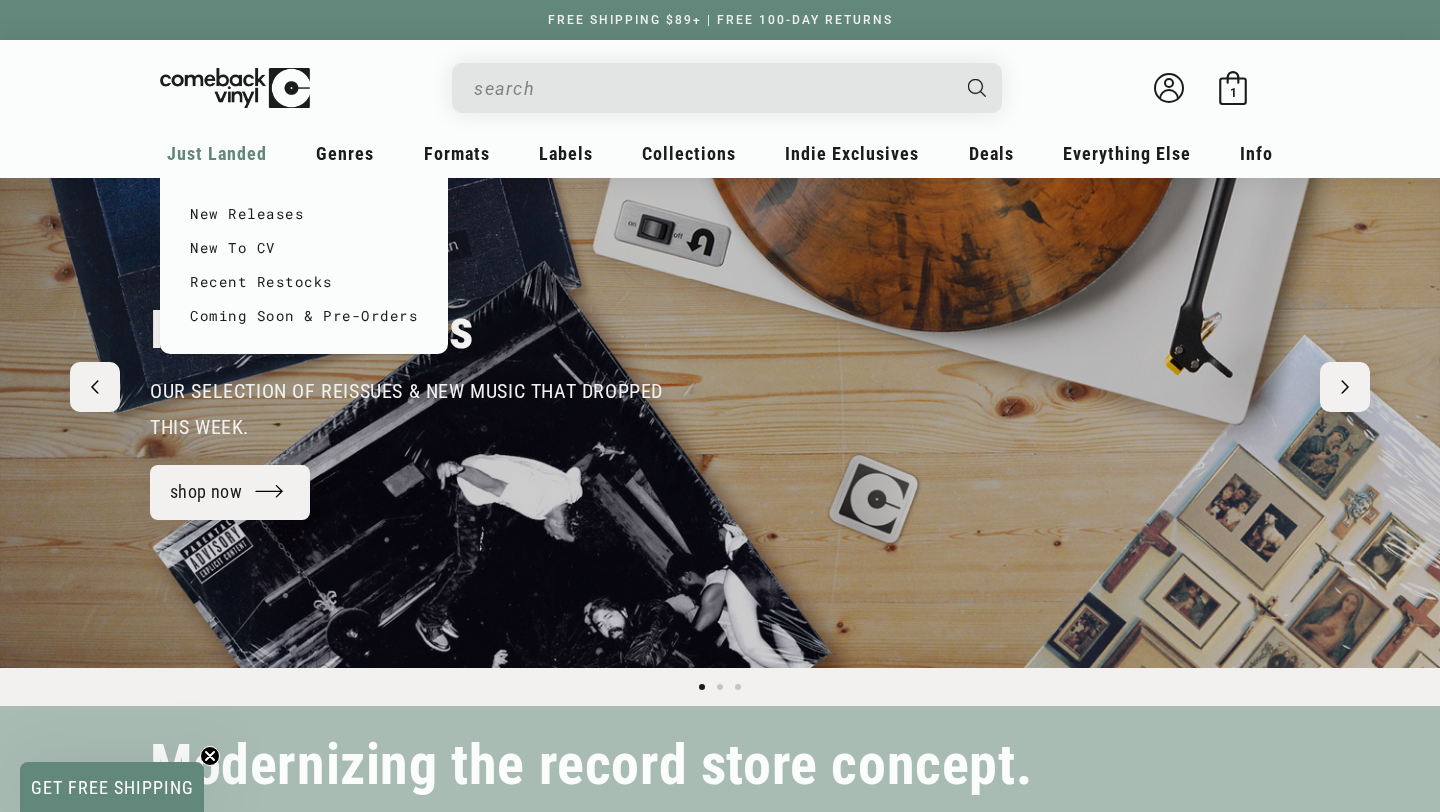 click on "Just Landed" at bounding box center [217, 160] 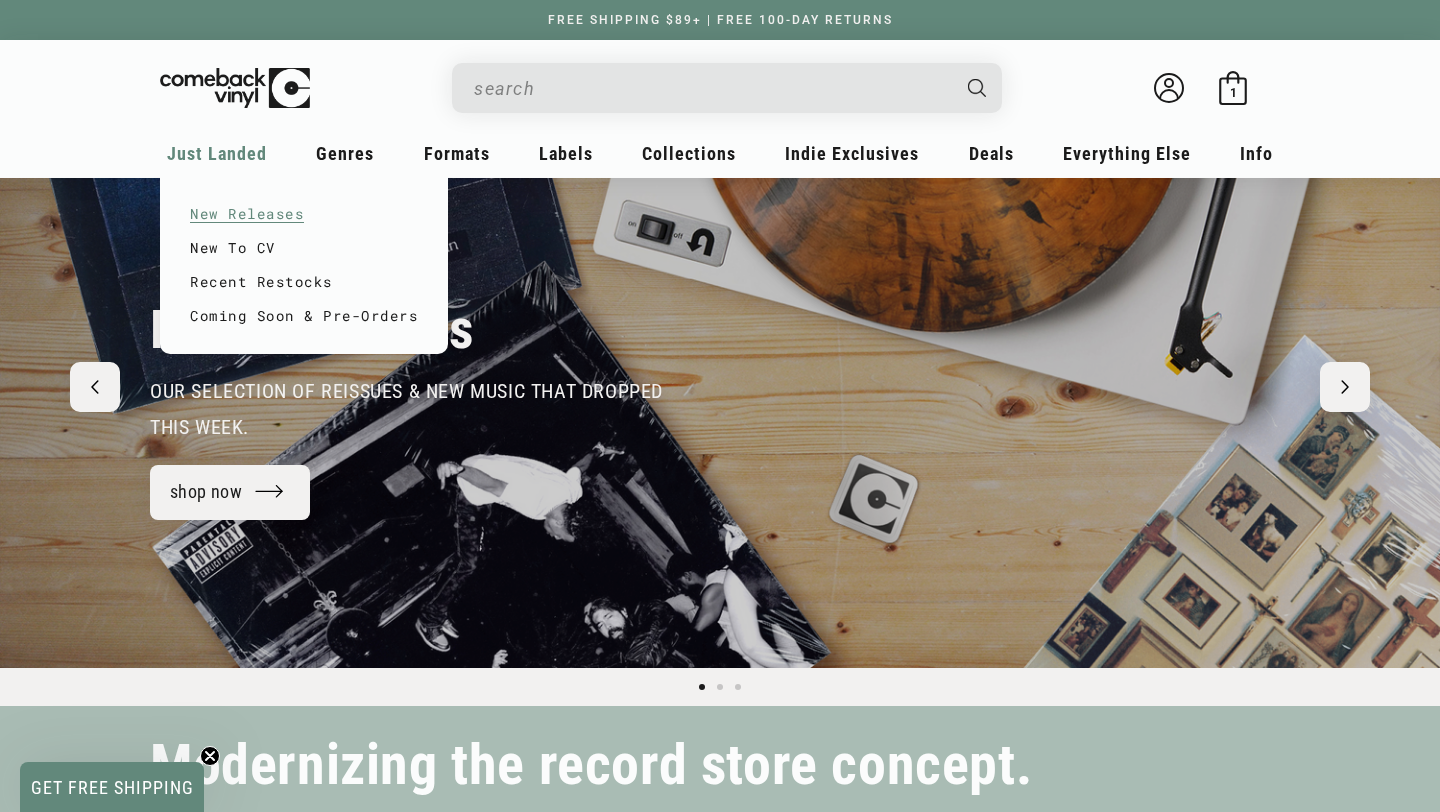 click on "New Releases" at bounding box center [304, 214] 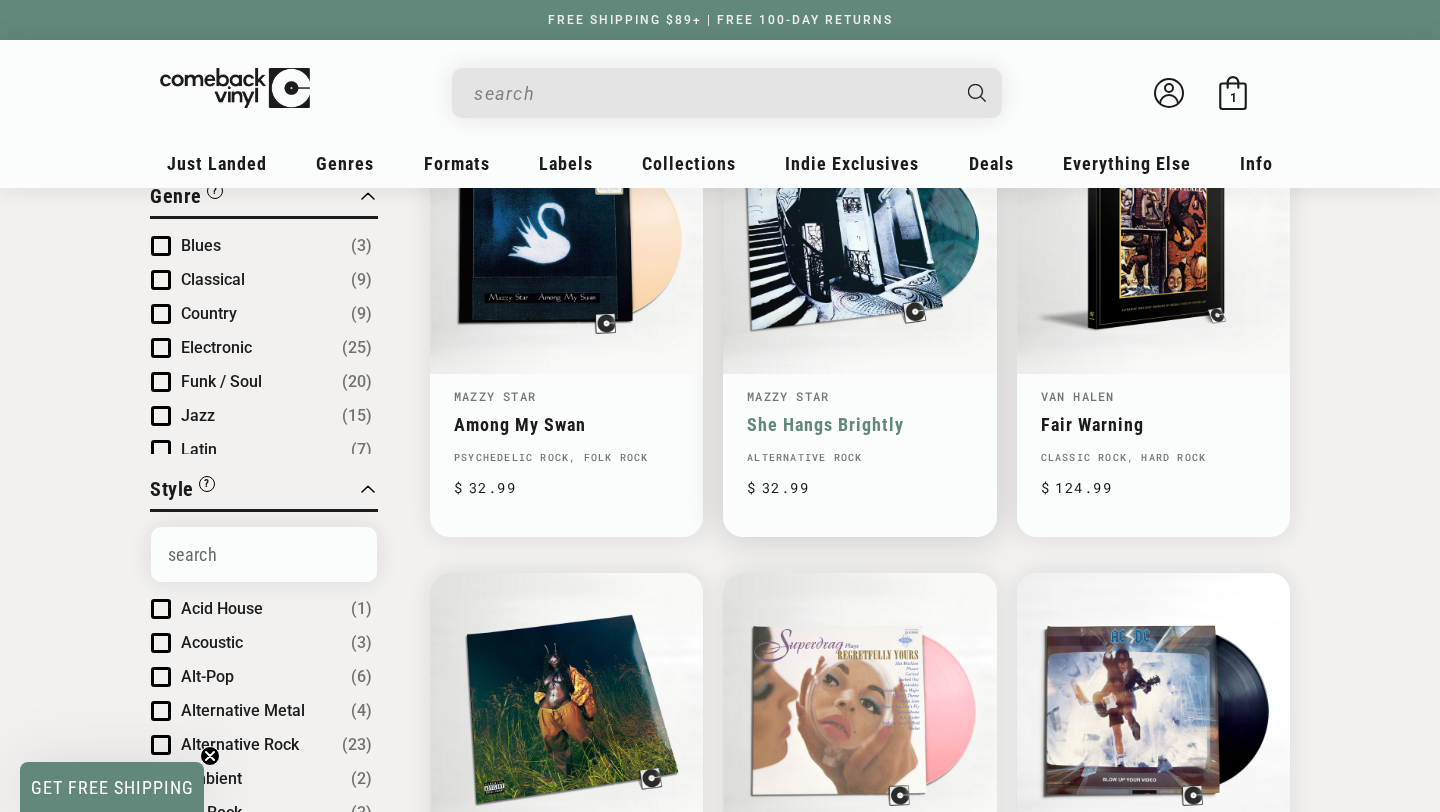 scroll, scrollTop: 317, scrollLeft: 0, axis: vertical 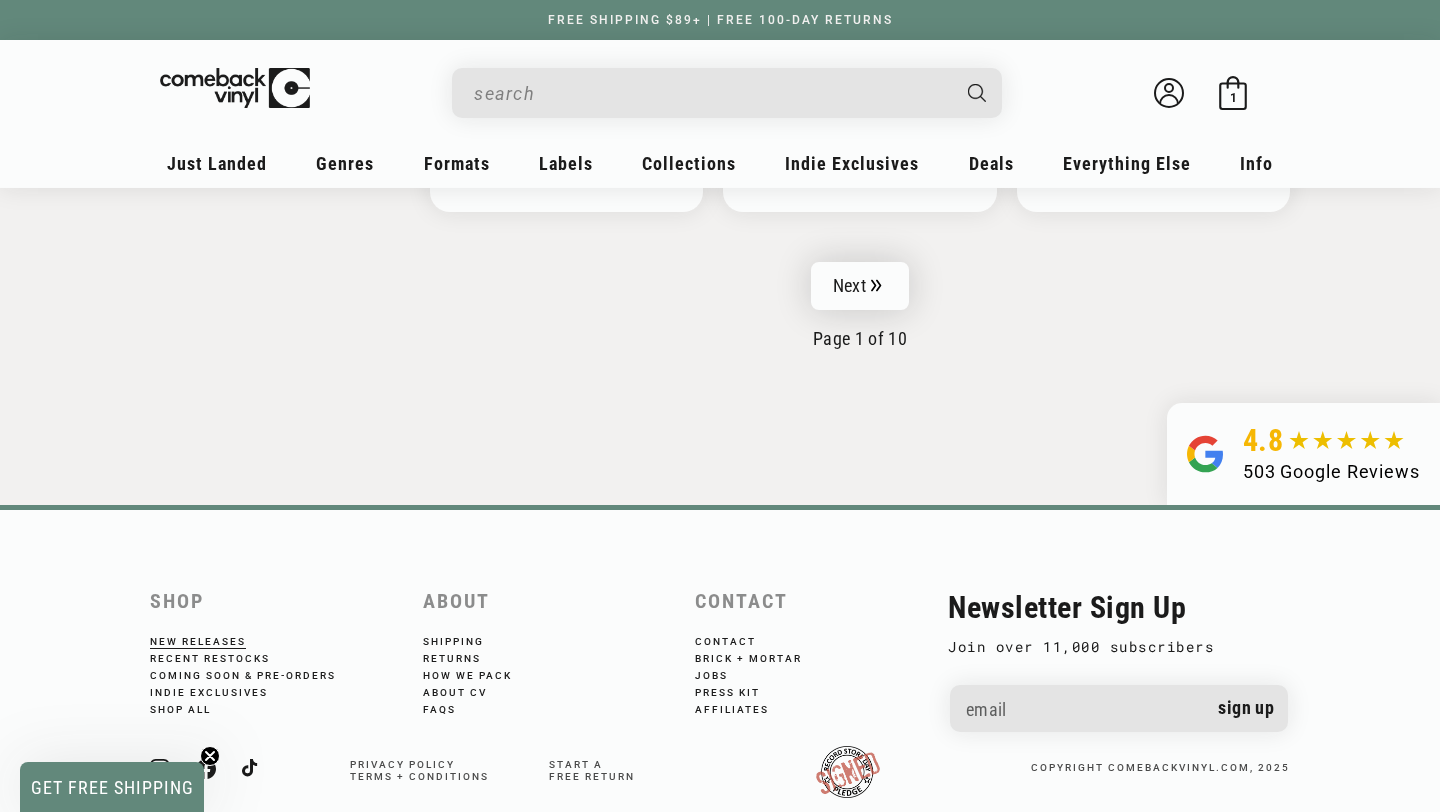 click on "Next" at bounding box center (860, 286) 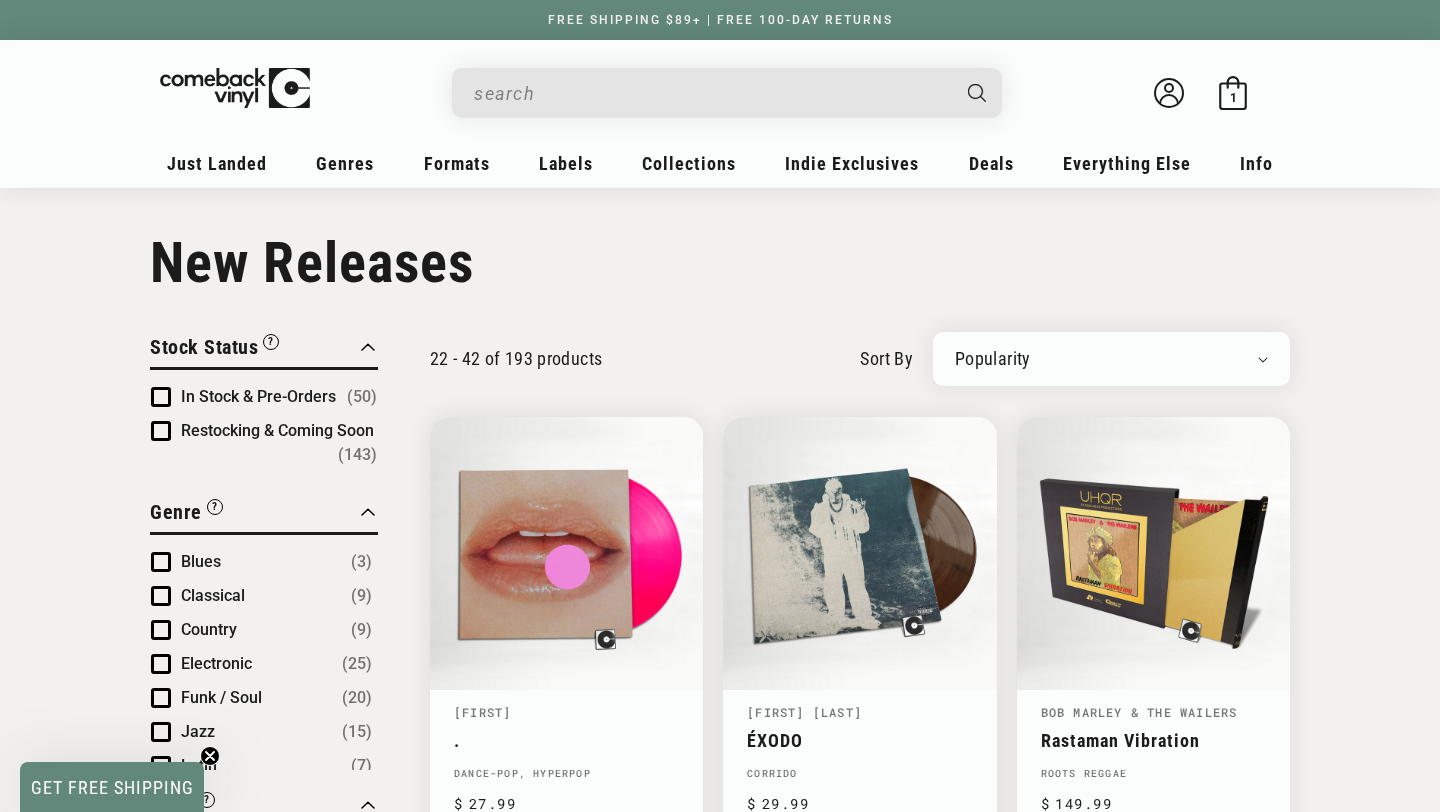 scroll, scrollTop: 0, scrollLeft: 0, axis: both 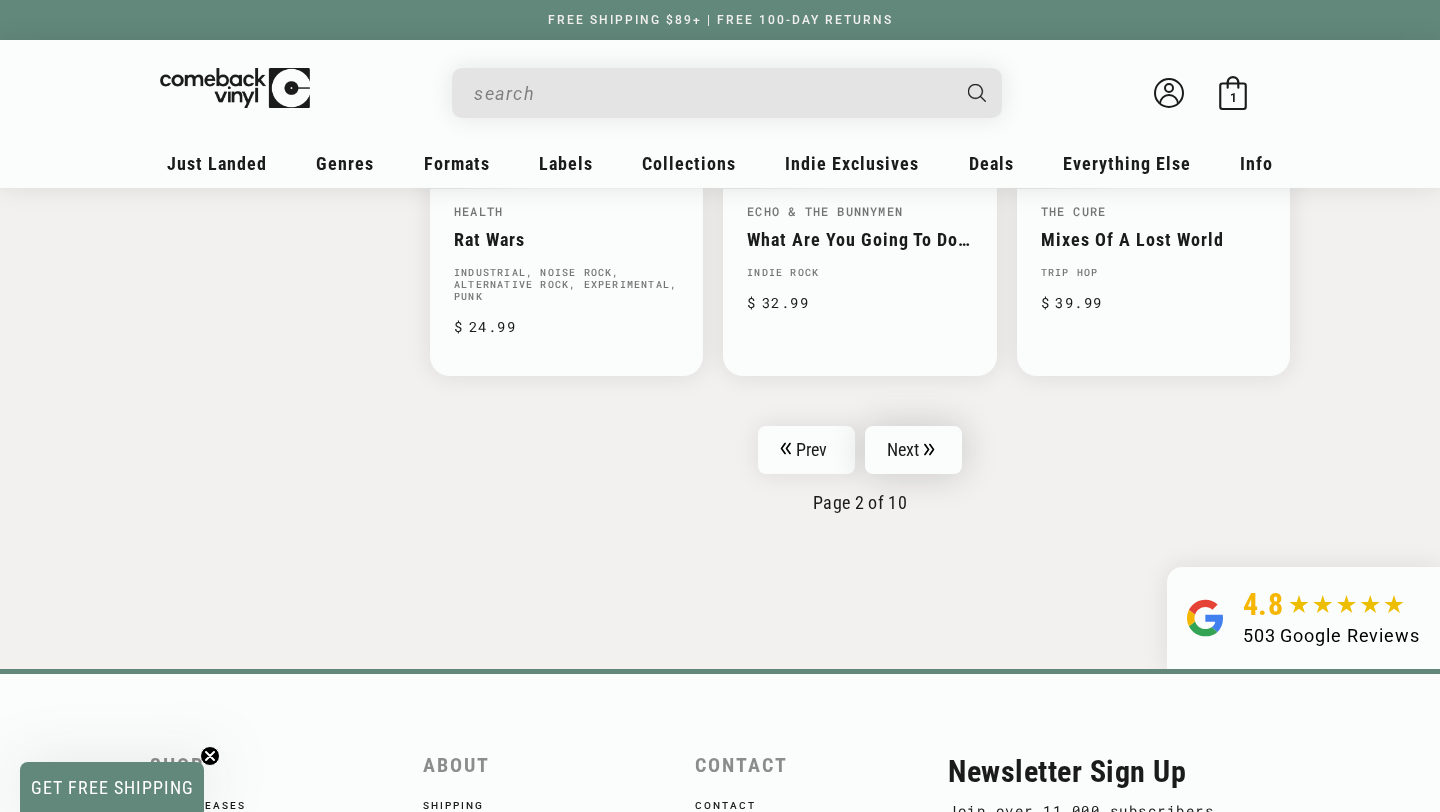 click on "Next" at bounding box center [914, 450] 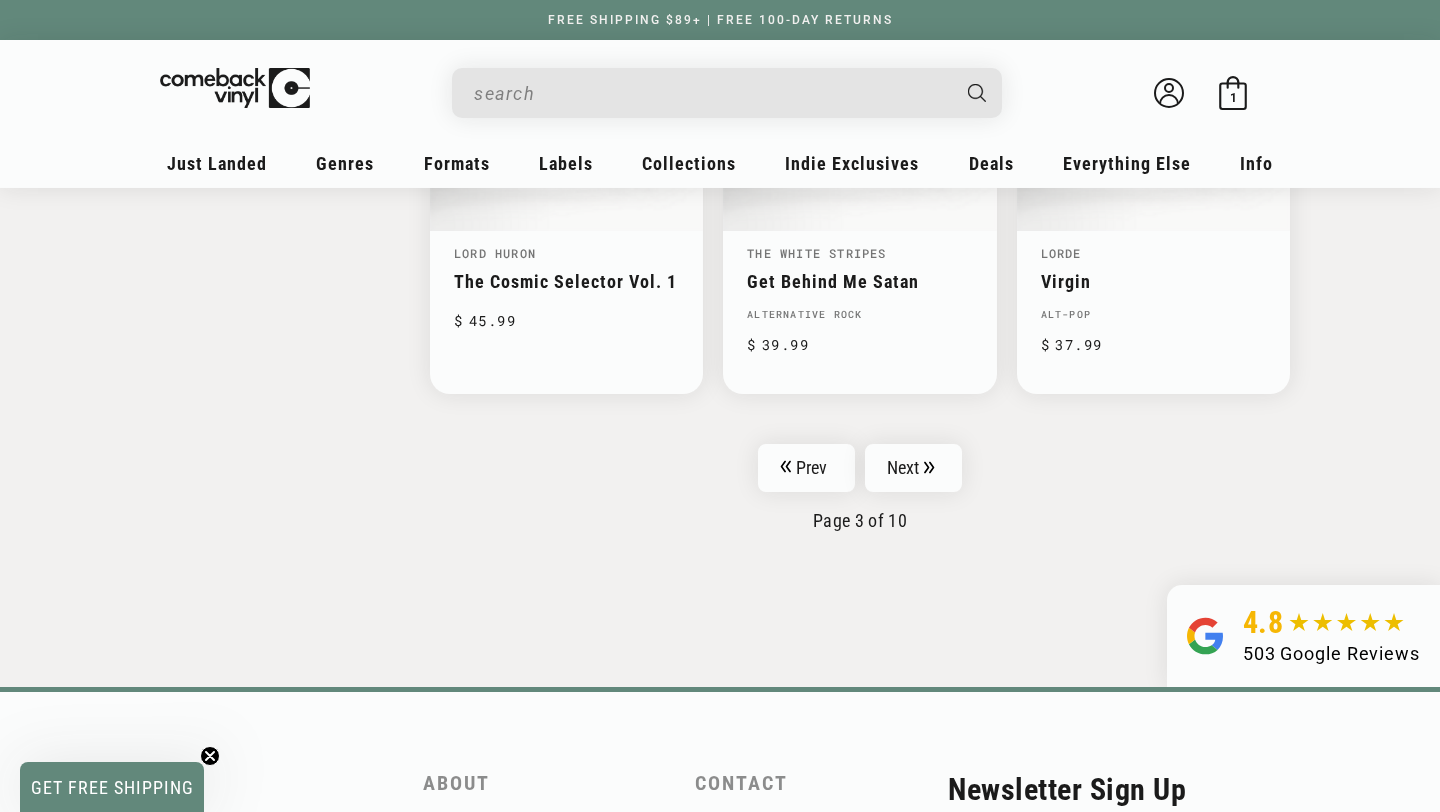 scroll, scrollTop: 3325, scrollLeft: 0, axis: vertical 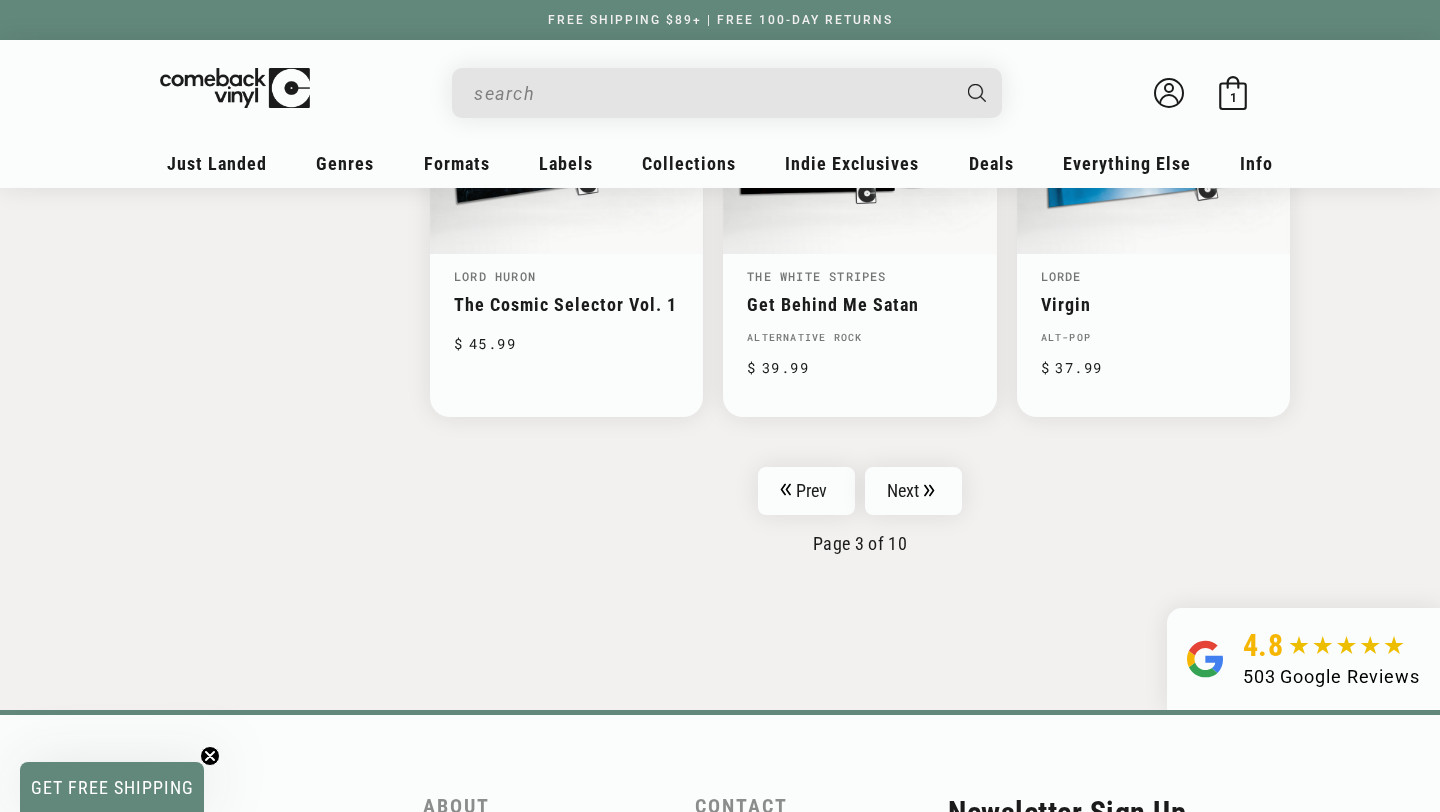 click on "Prev
Next
Page 3 of 10" at bounding box center [860, 510] 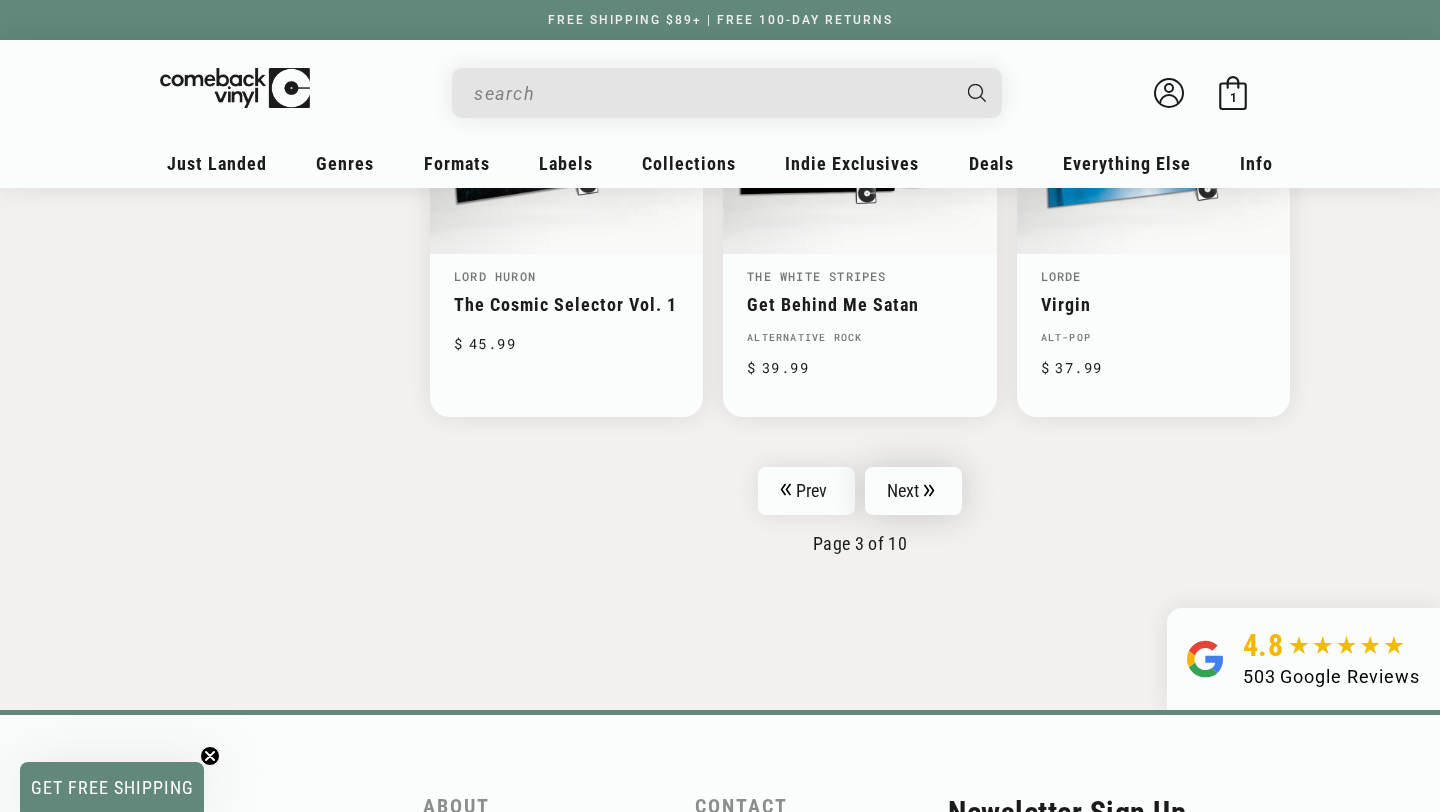 click on "Next" at bounding box center [914, 491] 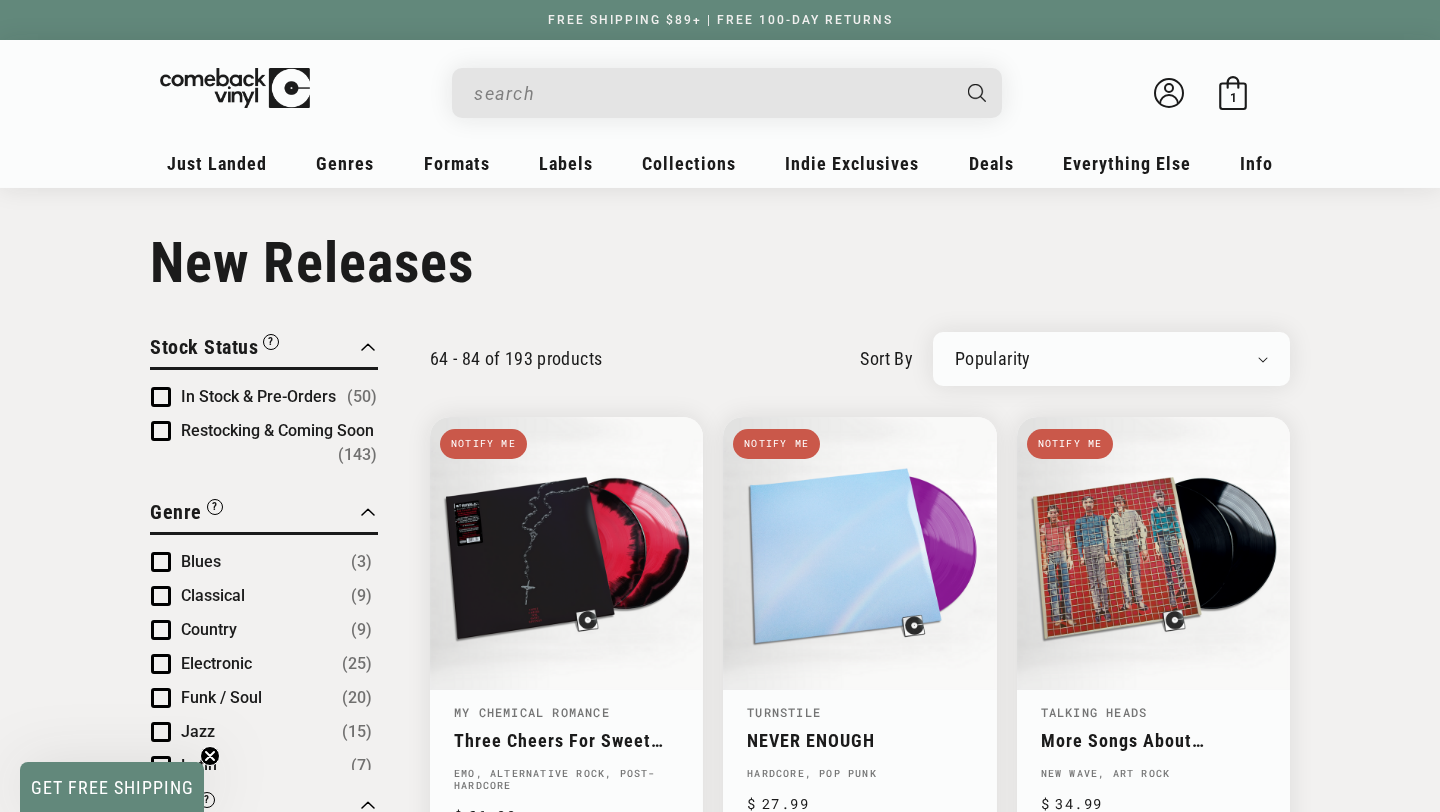 scroll, scrollTop: 0, scrollLeft: 0, axis: both 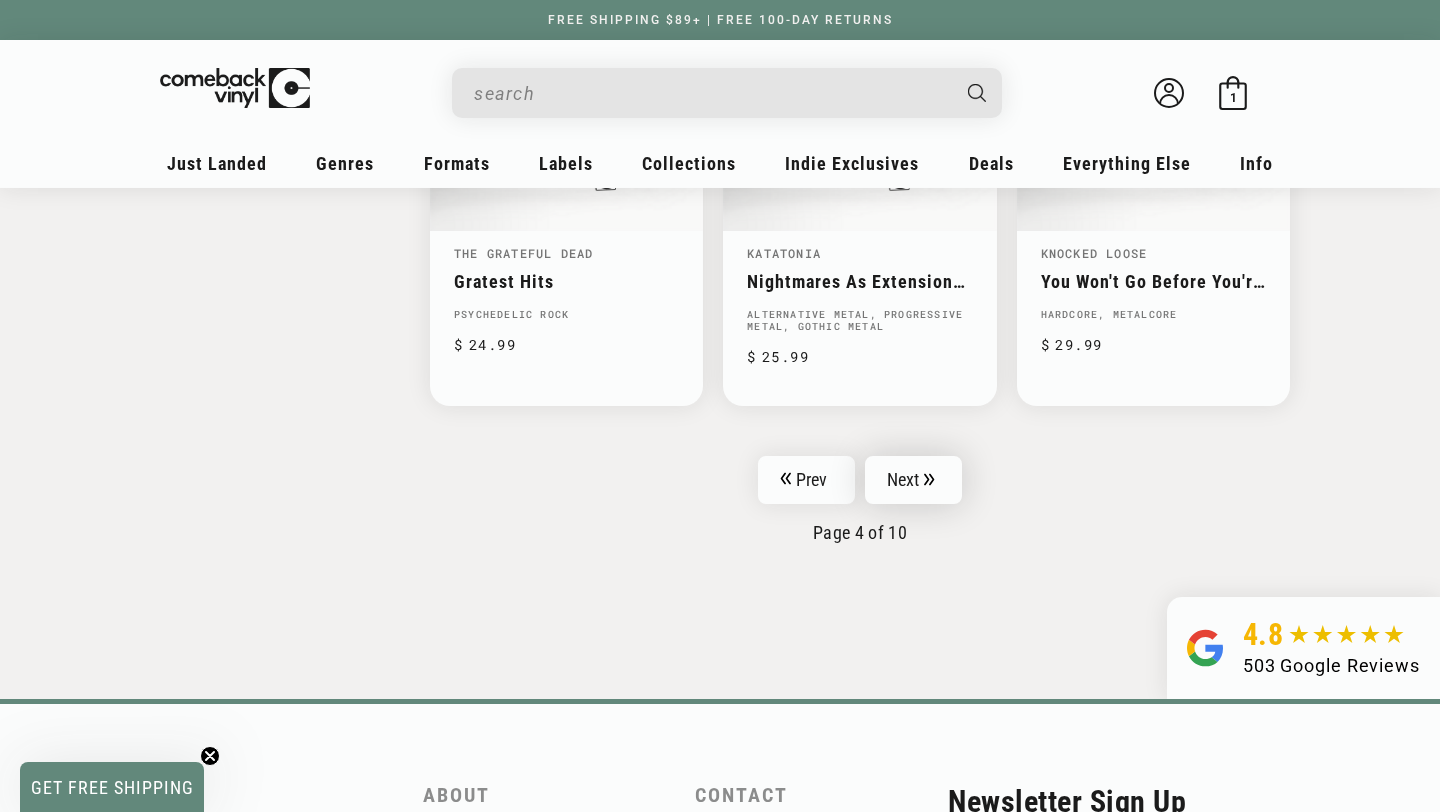click on "Next" at bounding box center (914, 480) 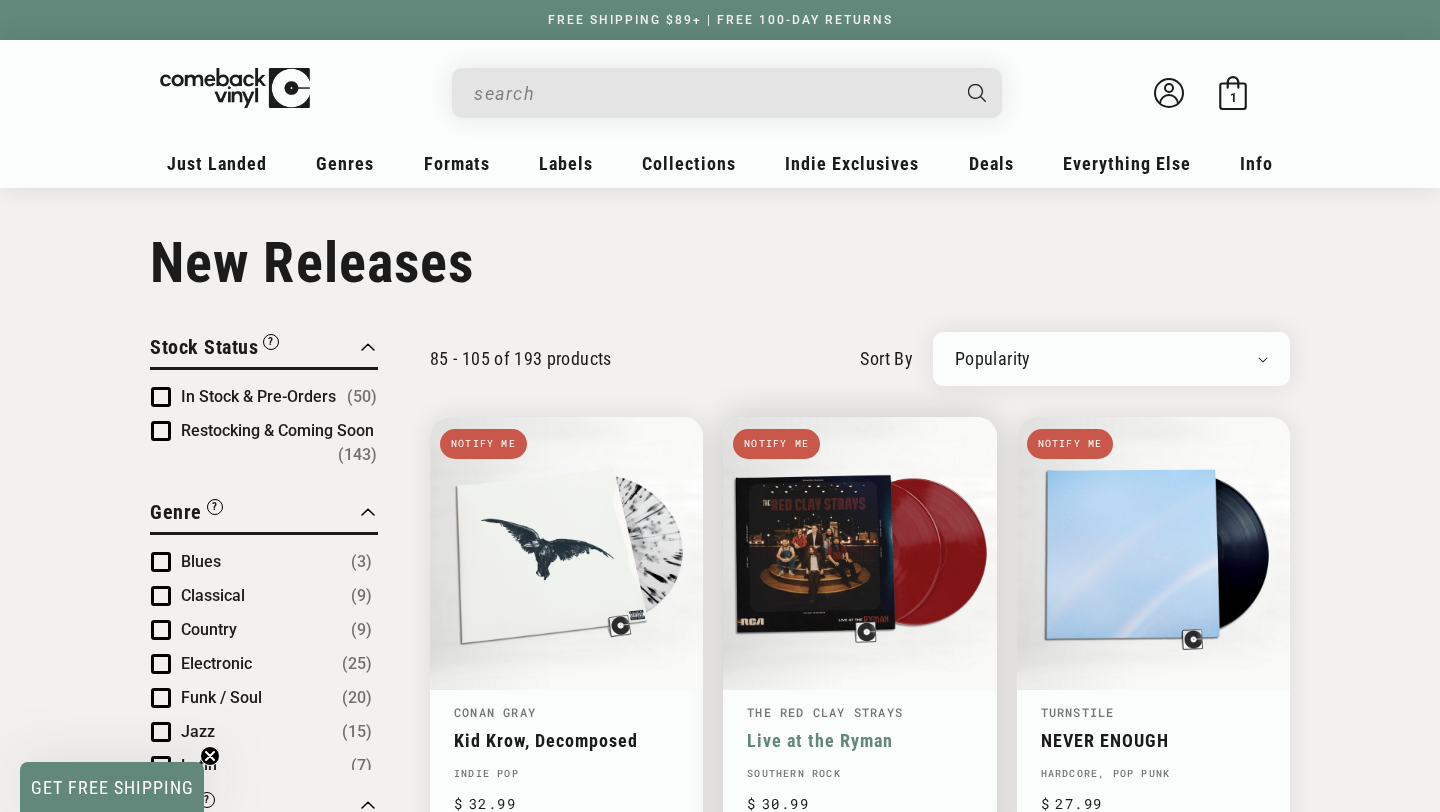 scroll, scrollTop: 0, scrollLeft: 0, axis: both 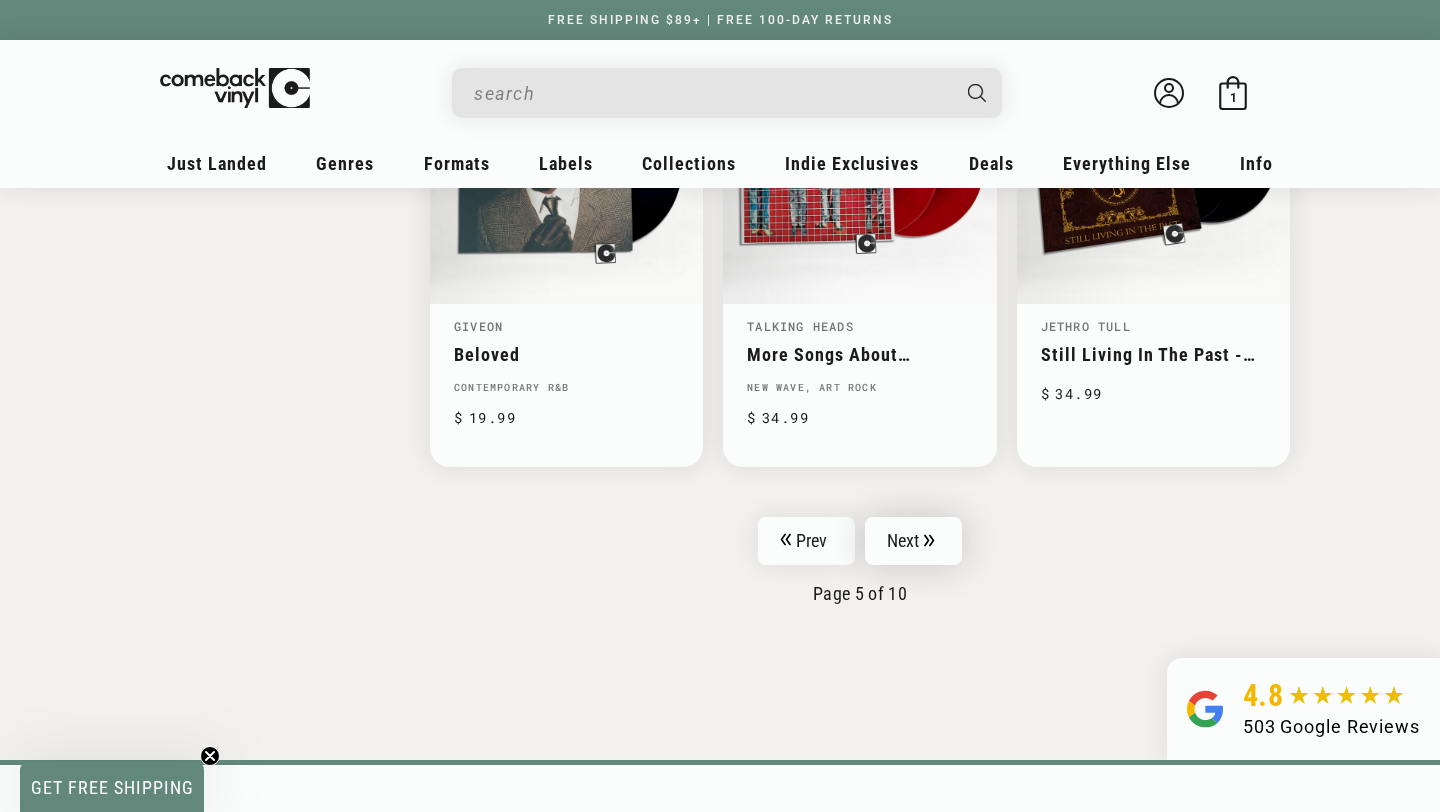 click on "Next" at bounding box center (914, 541) 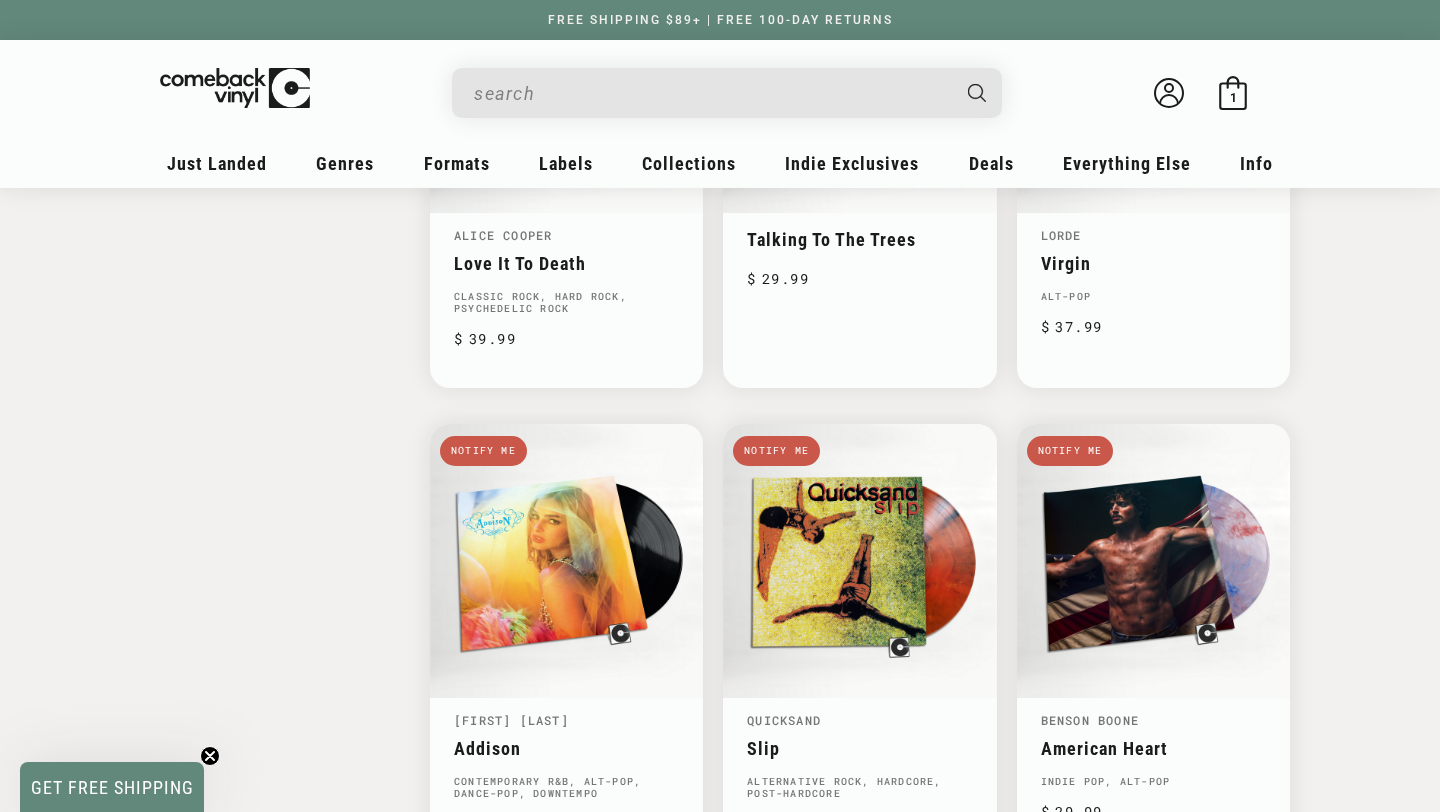 scroll, scrollTop: 2880, scrollLeft: 0, axis: vertical 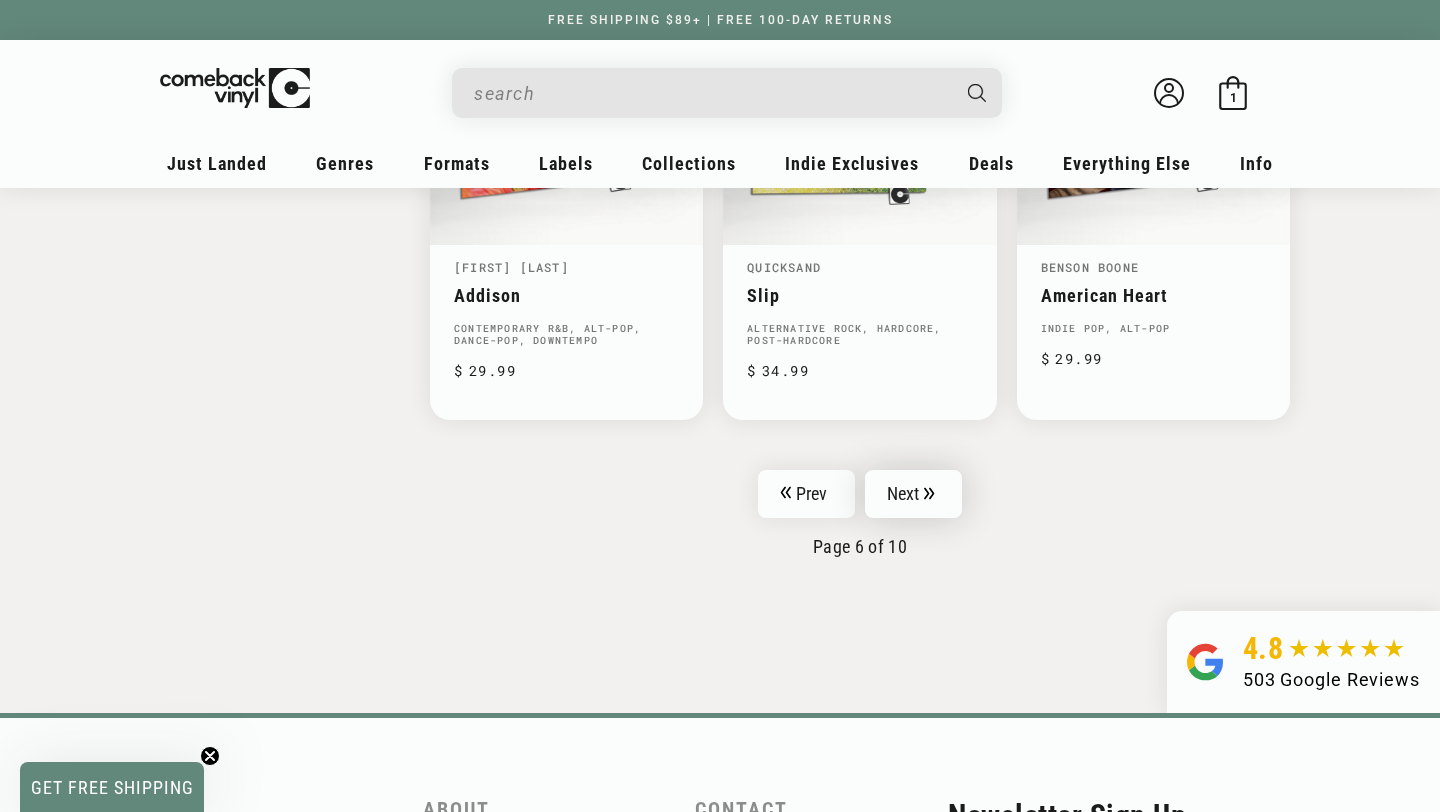 click on "Next" at bounding box center (914, 494) 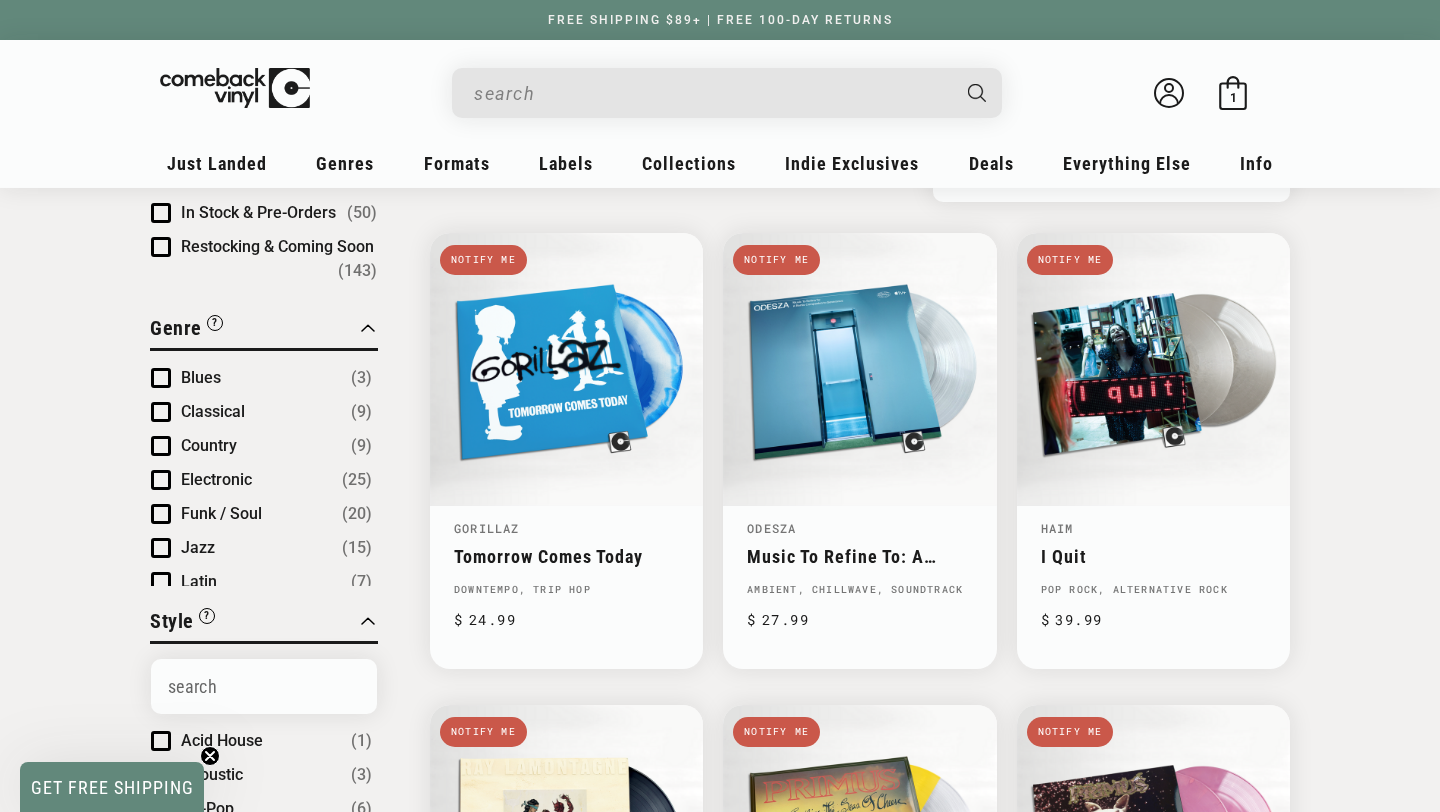 scroll, scrollTop: 0, scrollLeft: 0, axis: both 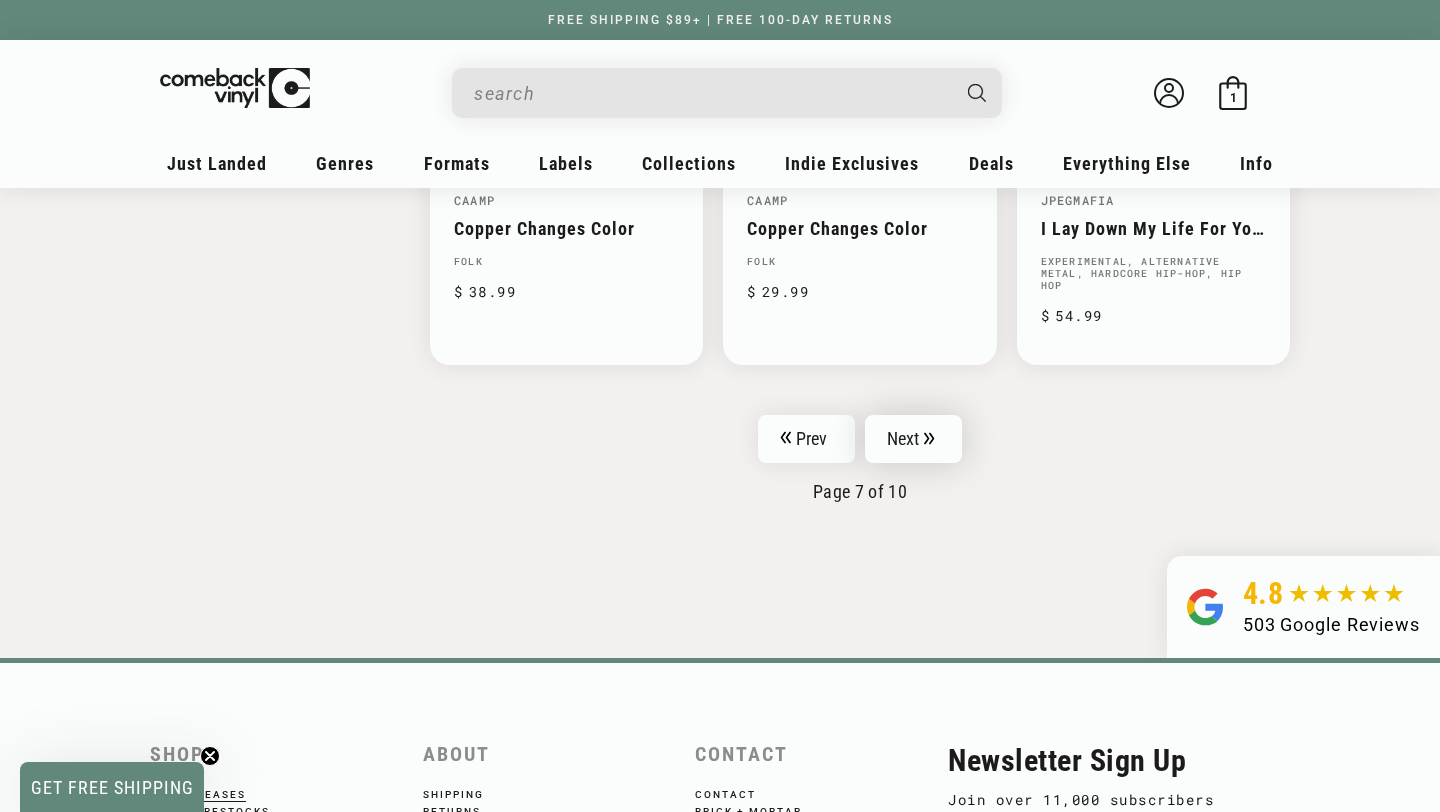 click on "Next" at bounding box center (914, 439) 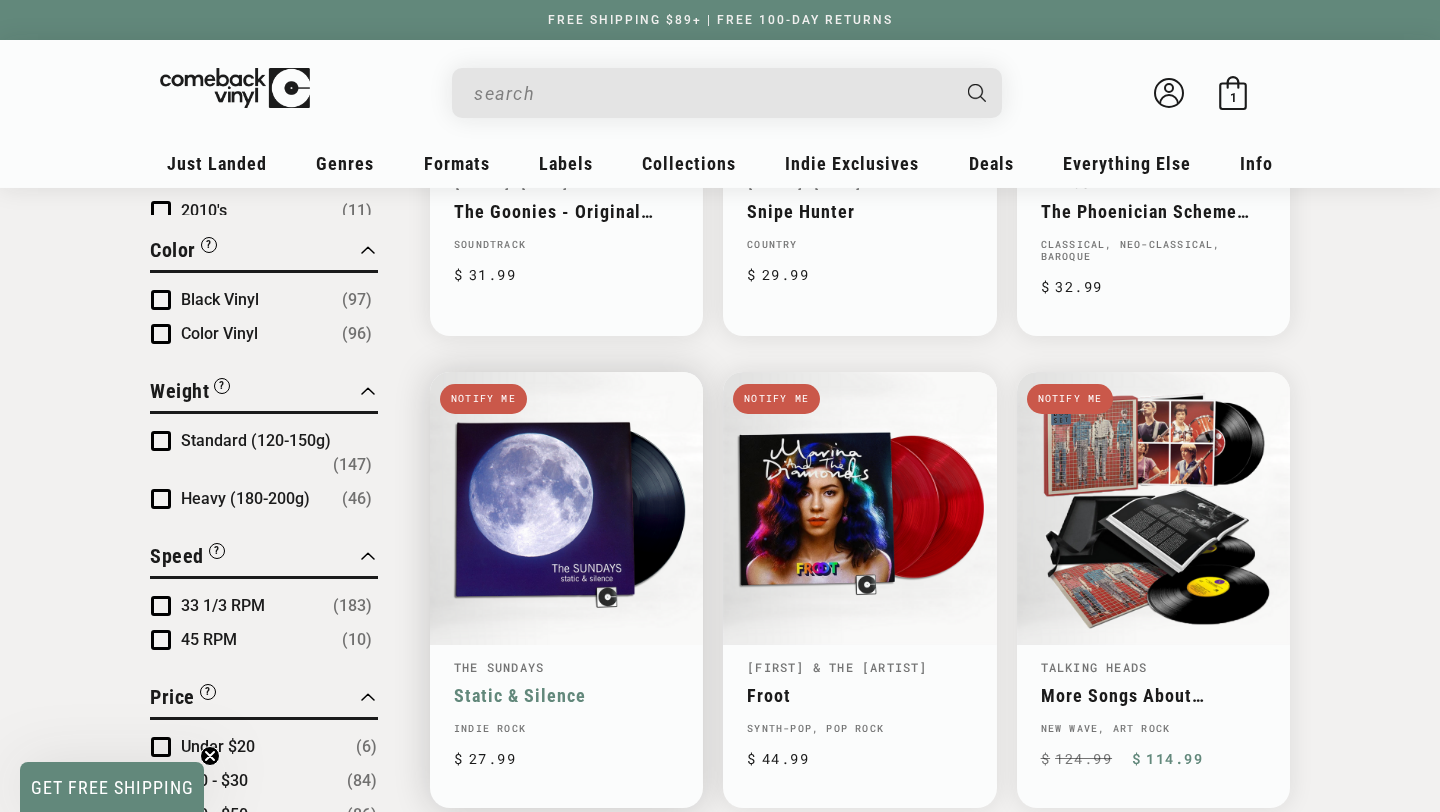scroll, scrollTop: 1506, scrollLeft: 0, axis: vertical 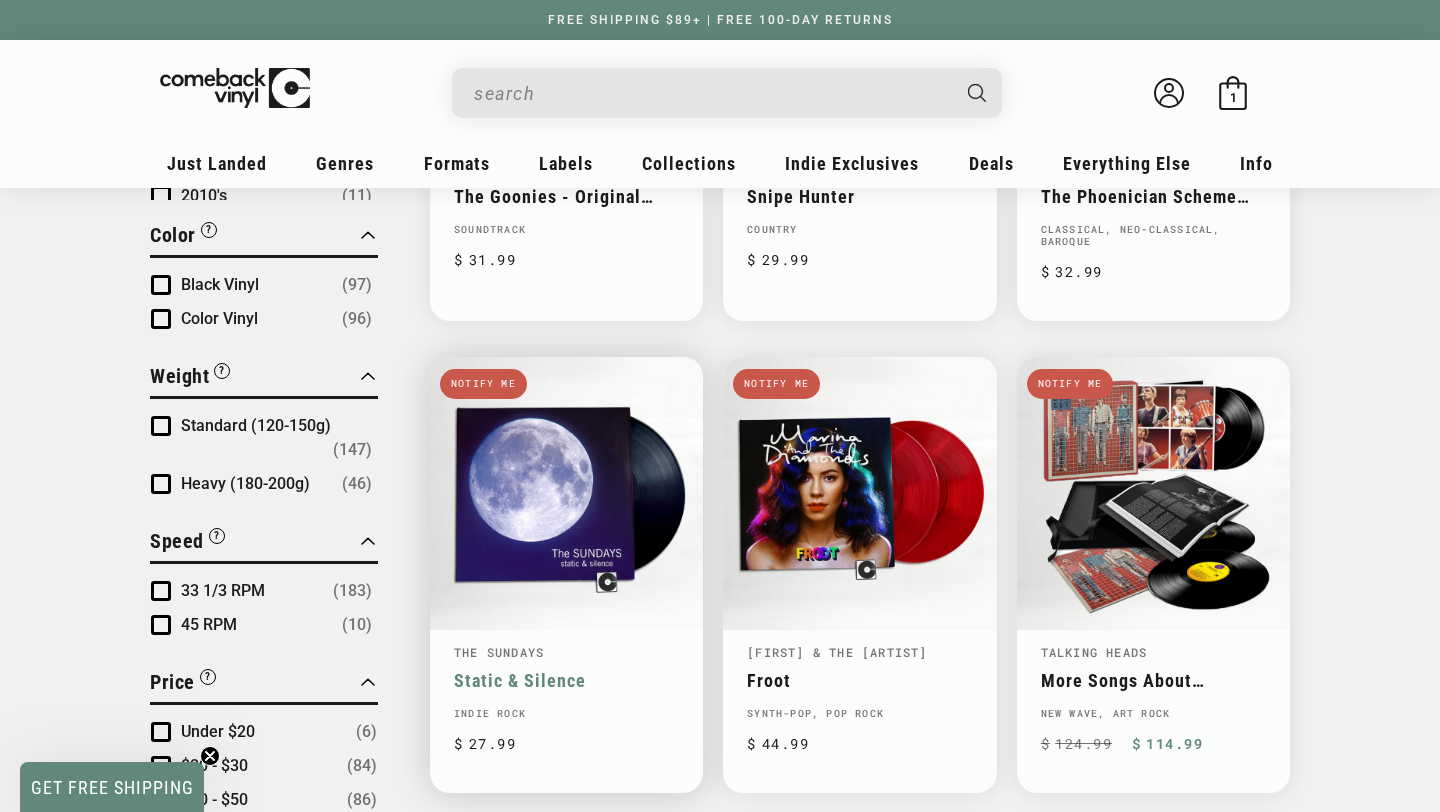 click on "Static & Silence" at bounding box center [566, 680] 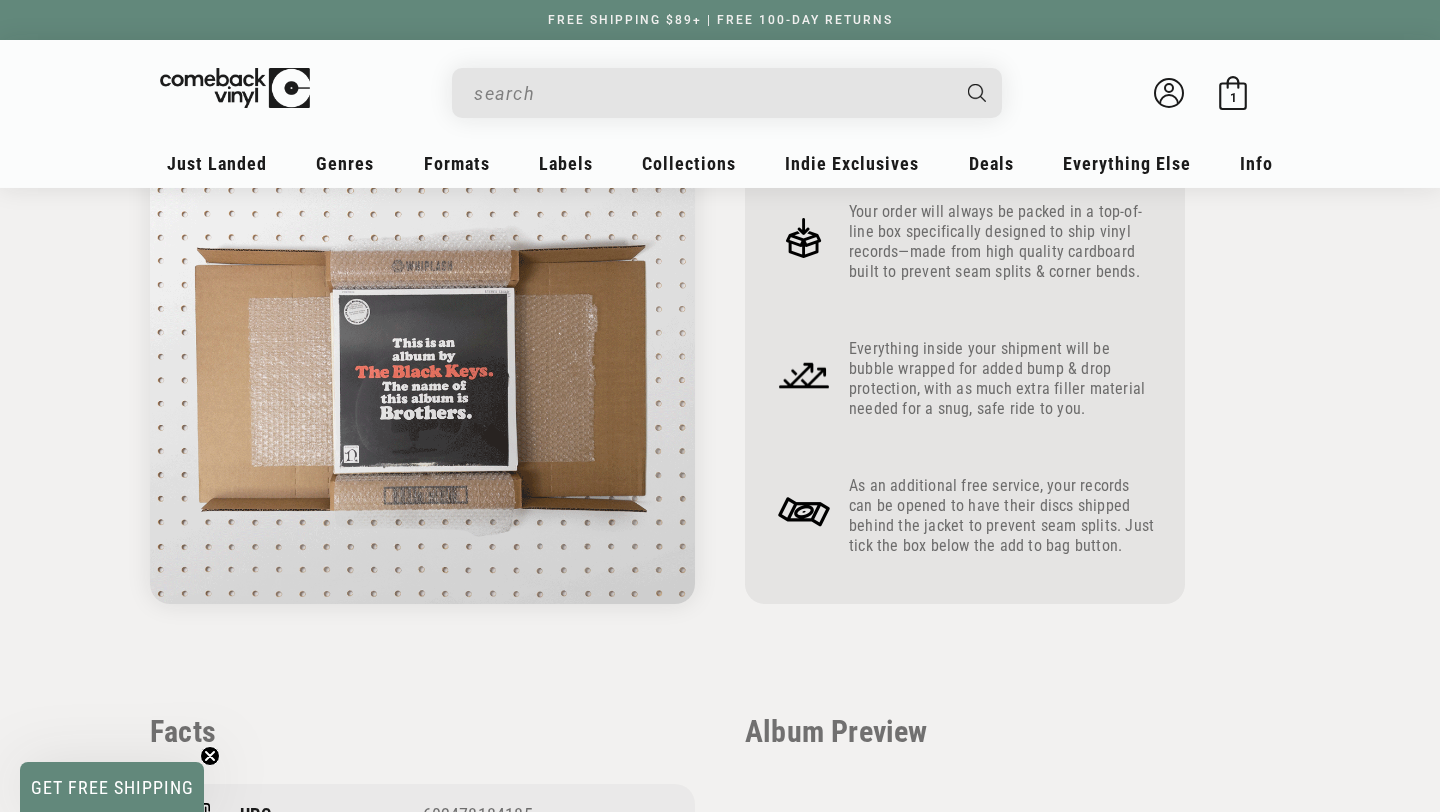 scroll, scrollTop: 872, scrollLeft: 0, axis: vertical 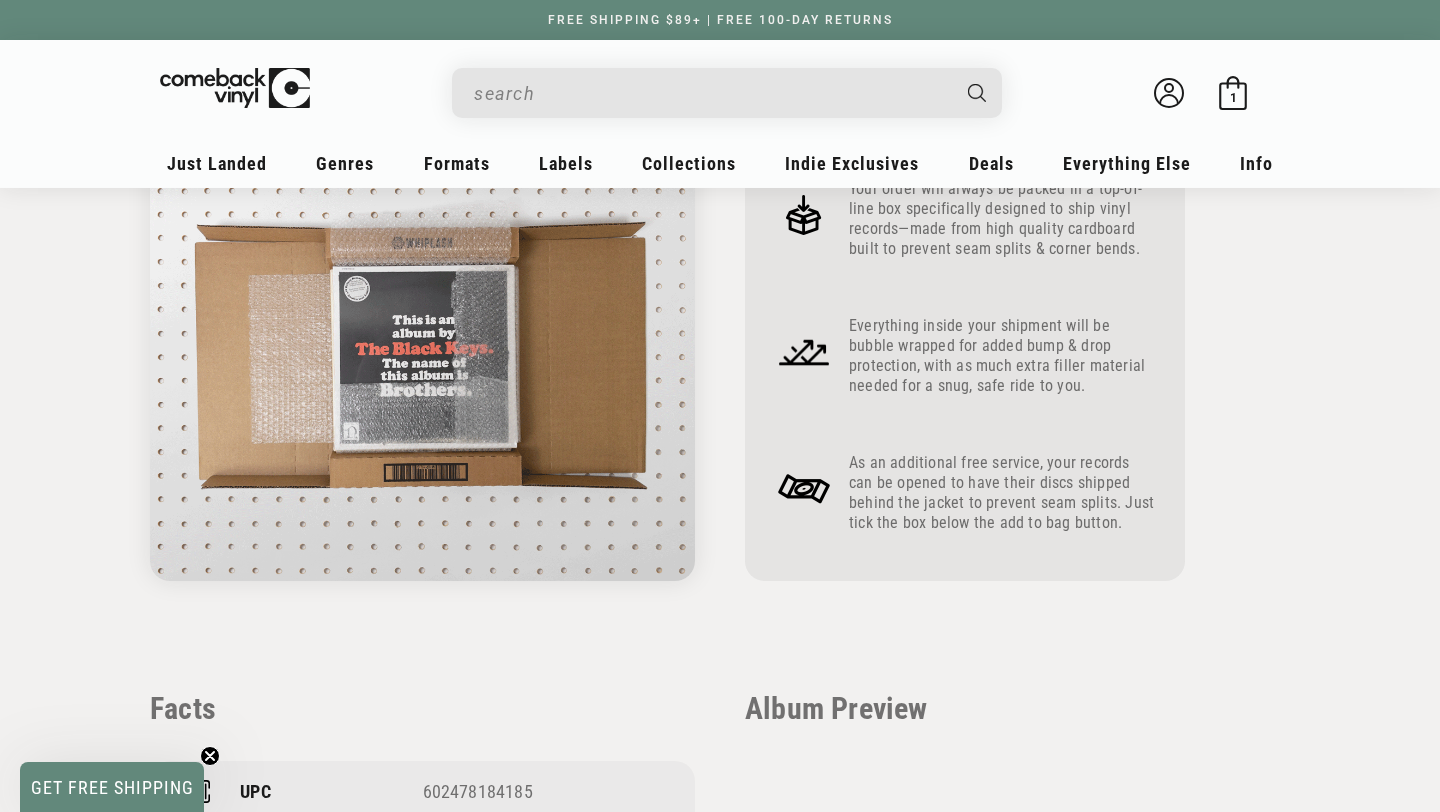 click at bounding box center [711, 93] 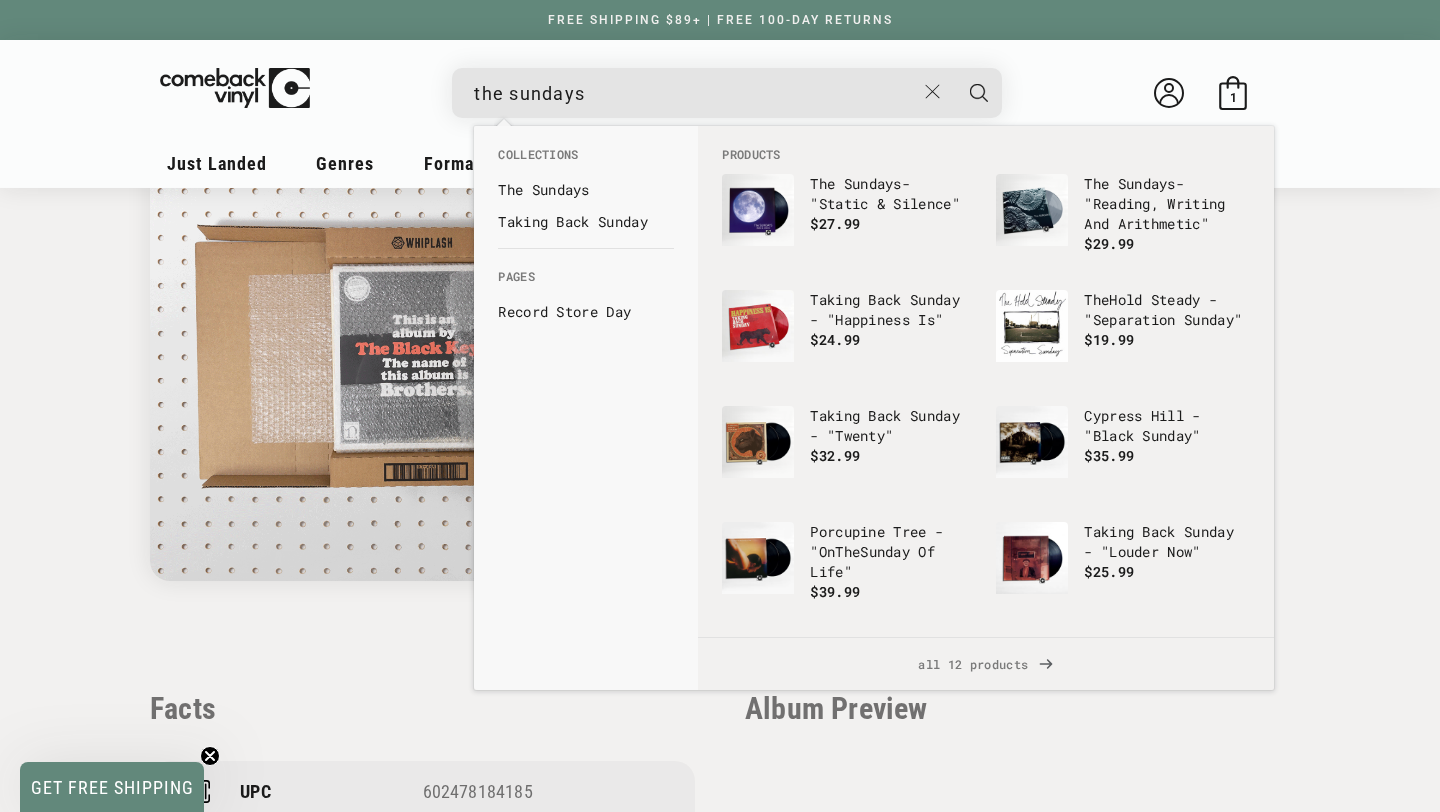 type on "the sundays" 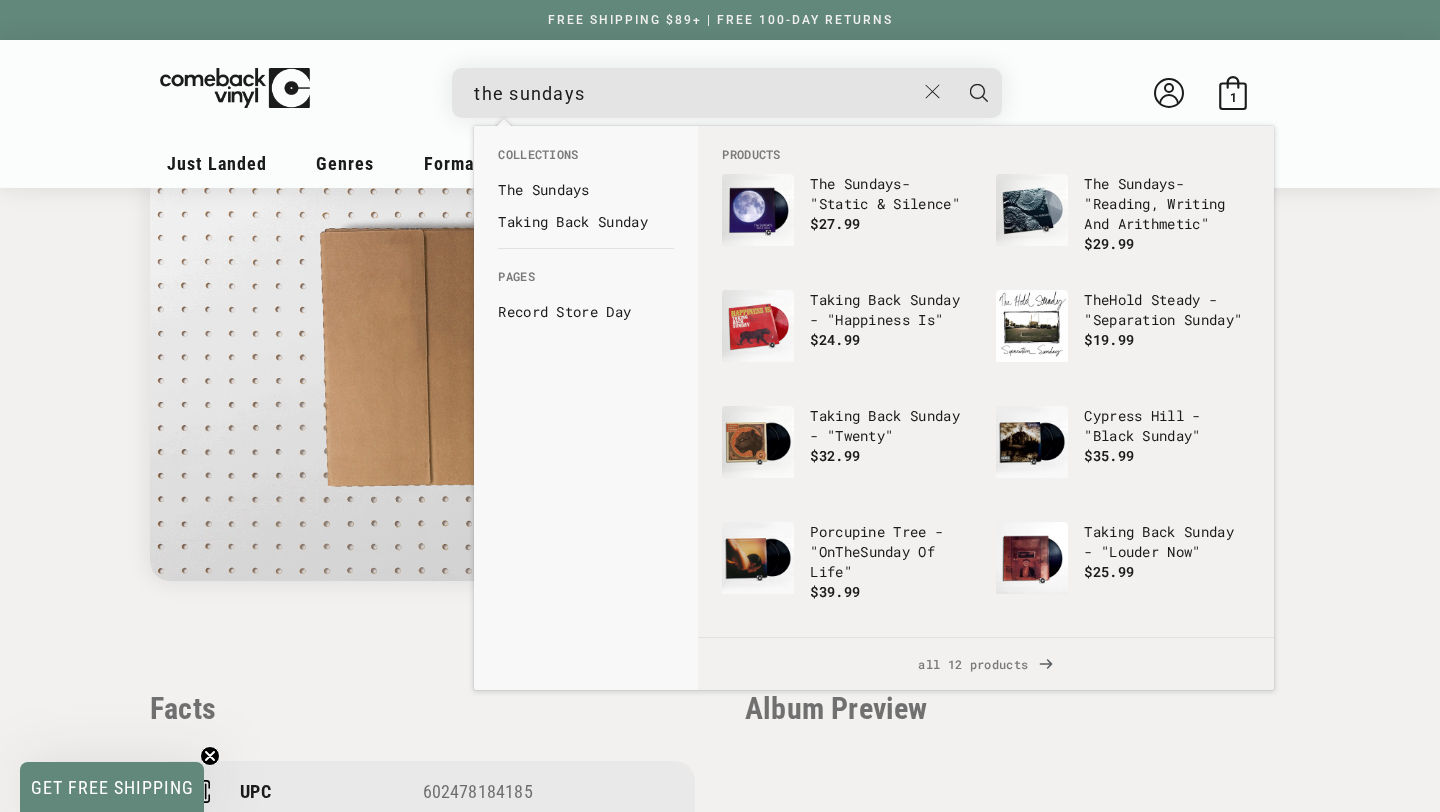click at bounding box center [979, 93] 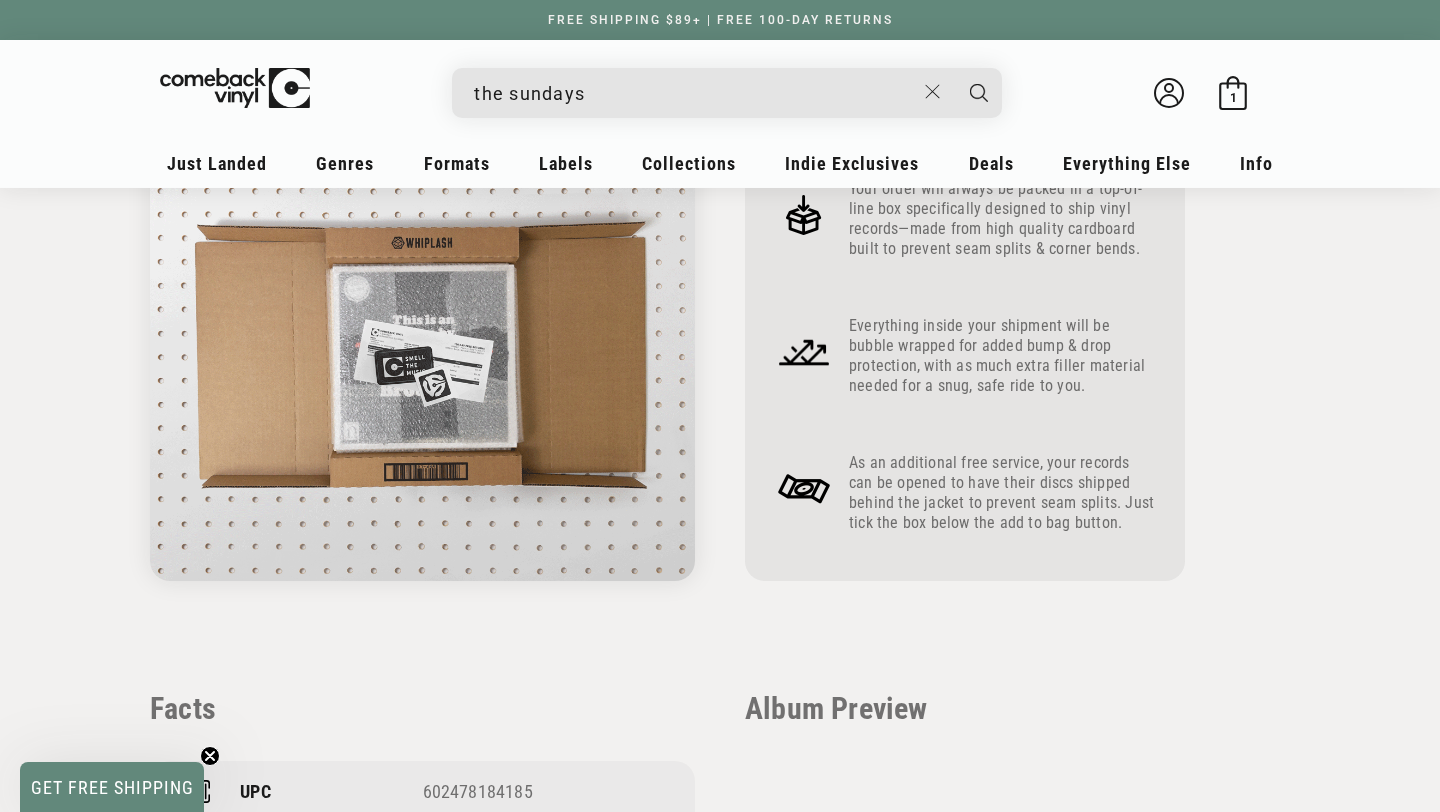 click on "the sundays" at bounding box center (694, 93) 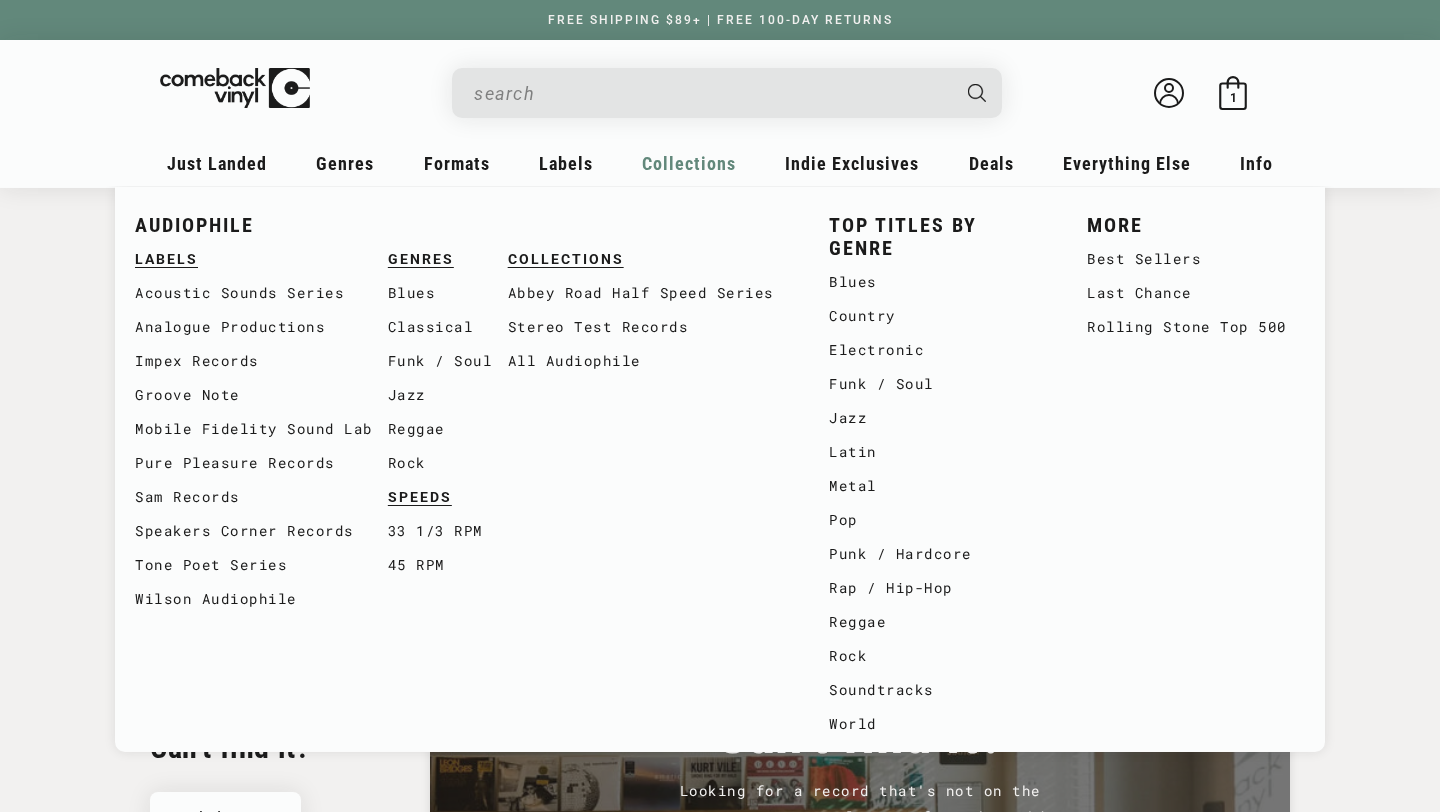 scroll, scrollTop: 0, scrollLeft: 0, axis: both 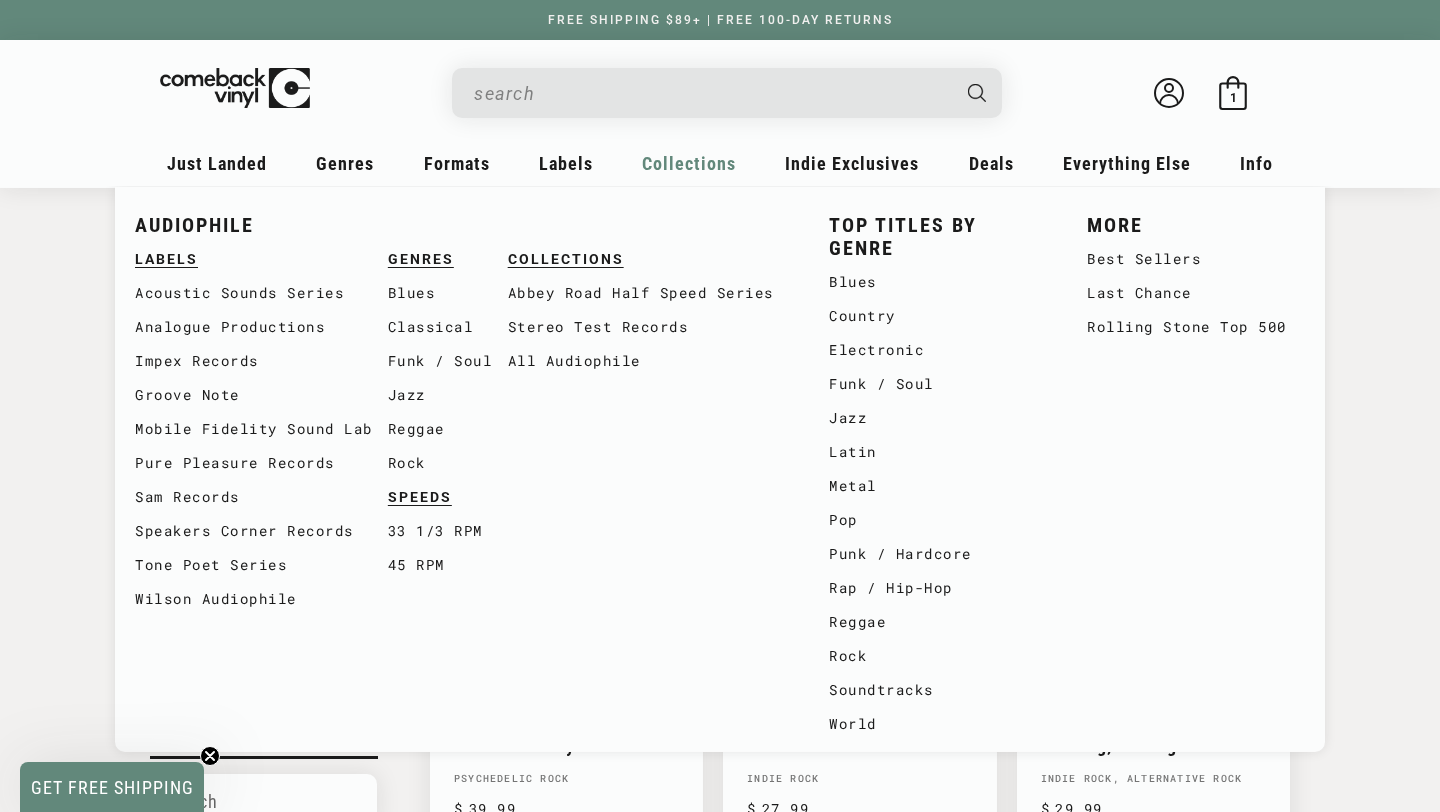 type on "the sundays" 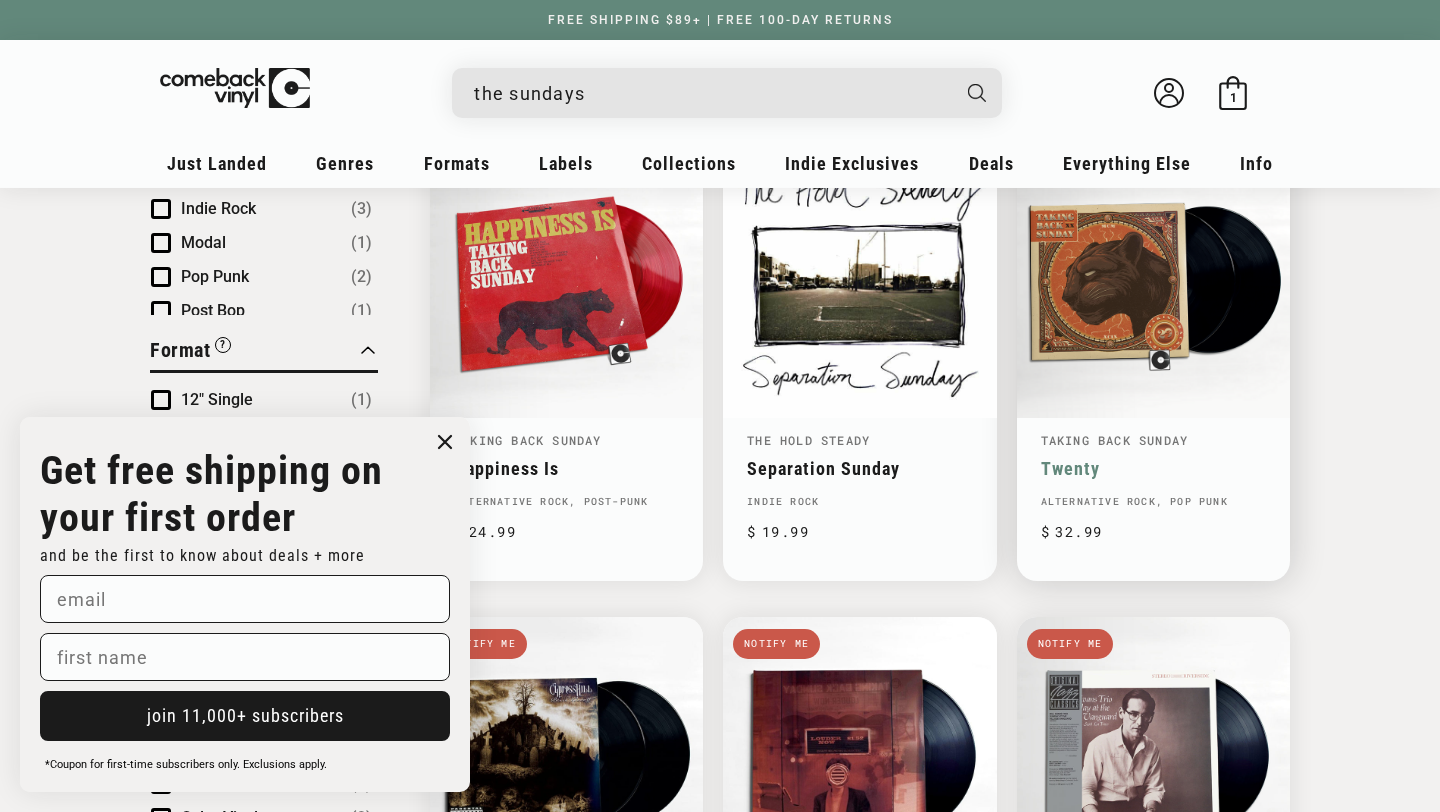 scroll, scrollTop: 762, scrollLeft: 0, axis: vertical 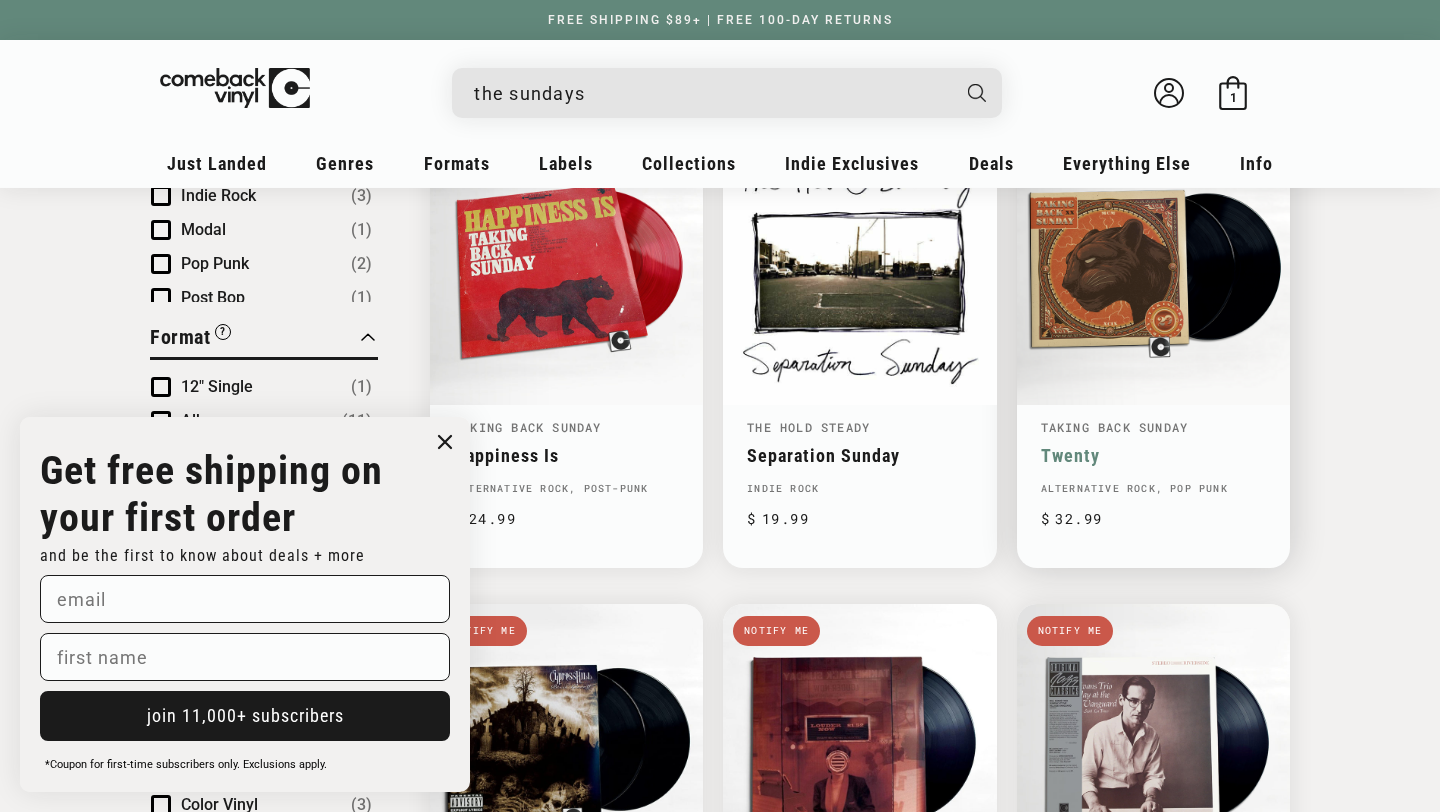 click on "Twenty" at bounding box center [1153, 455] 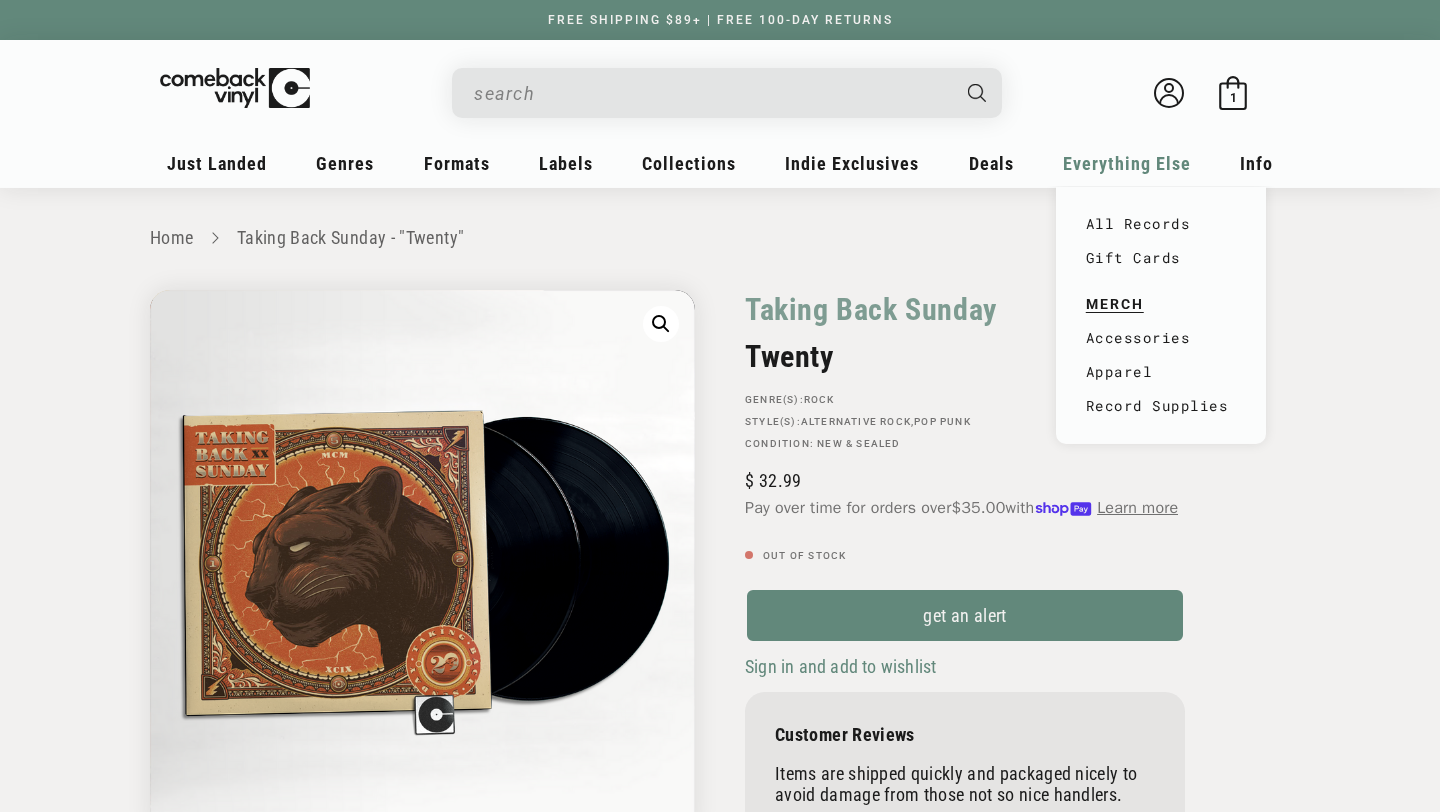 scroll, scrollTop: 0, scrollLeft: 0, axis: both 